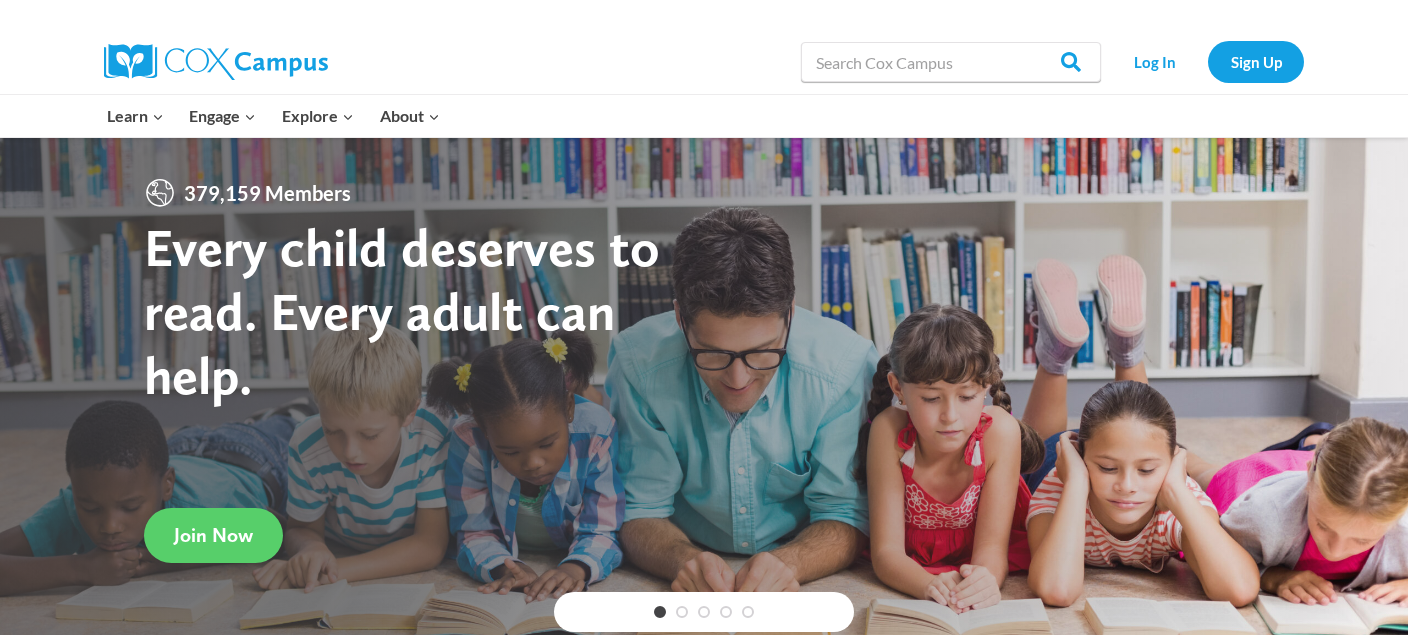 scroll, scrollTop: 0, scrollLeft: 0, axis: both 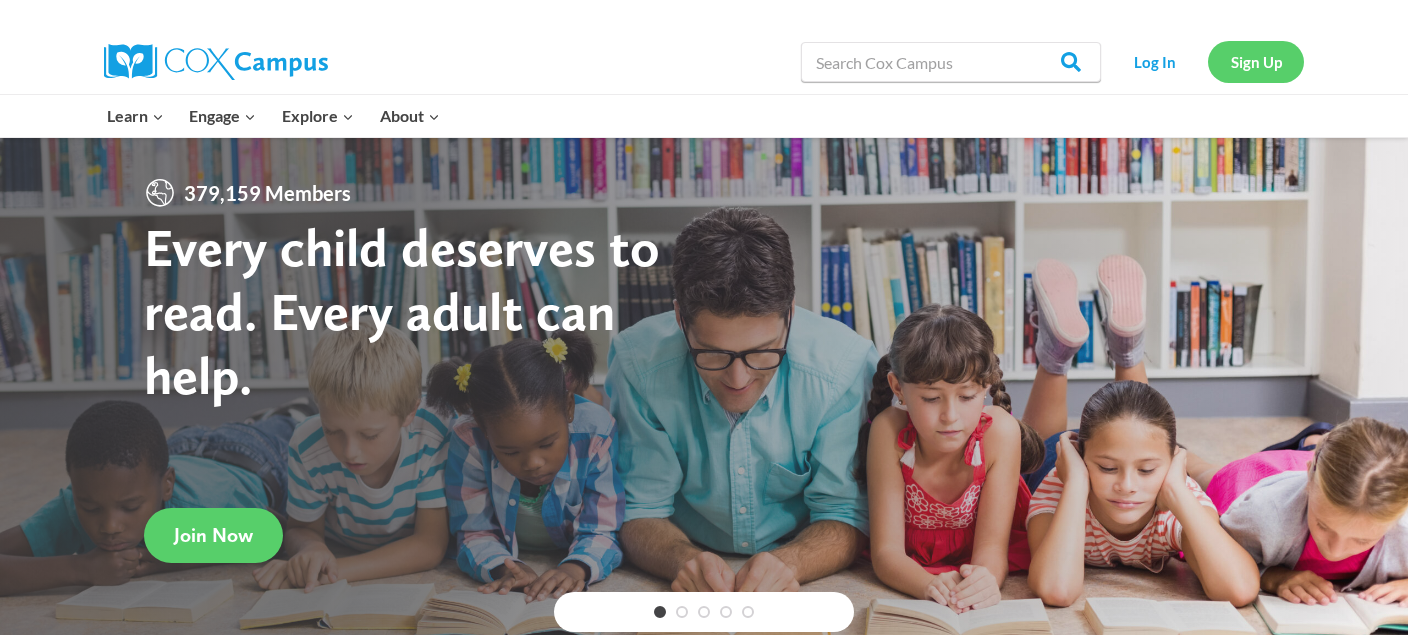 click on "Sign Up" at bounding box center [1256, 61] 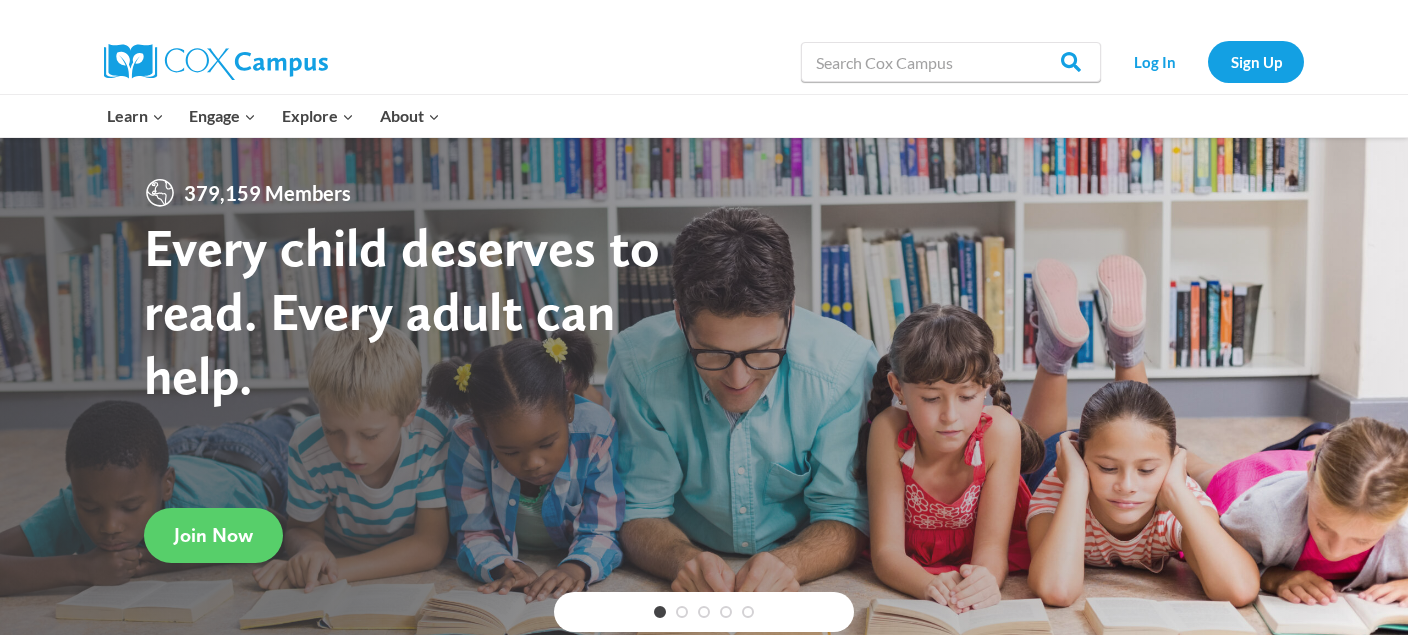 scroll, scrollTop: 0, scrollLeft: 0, axis: both 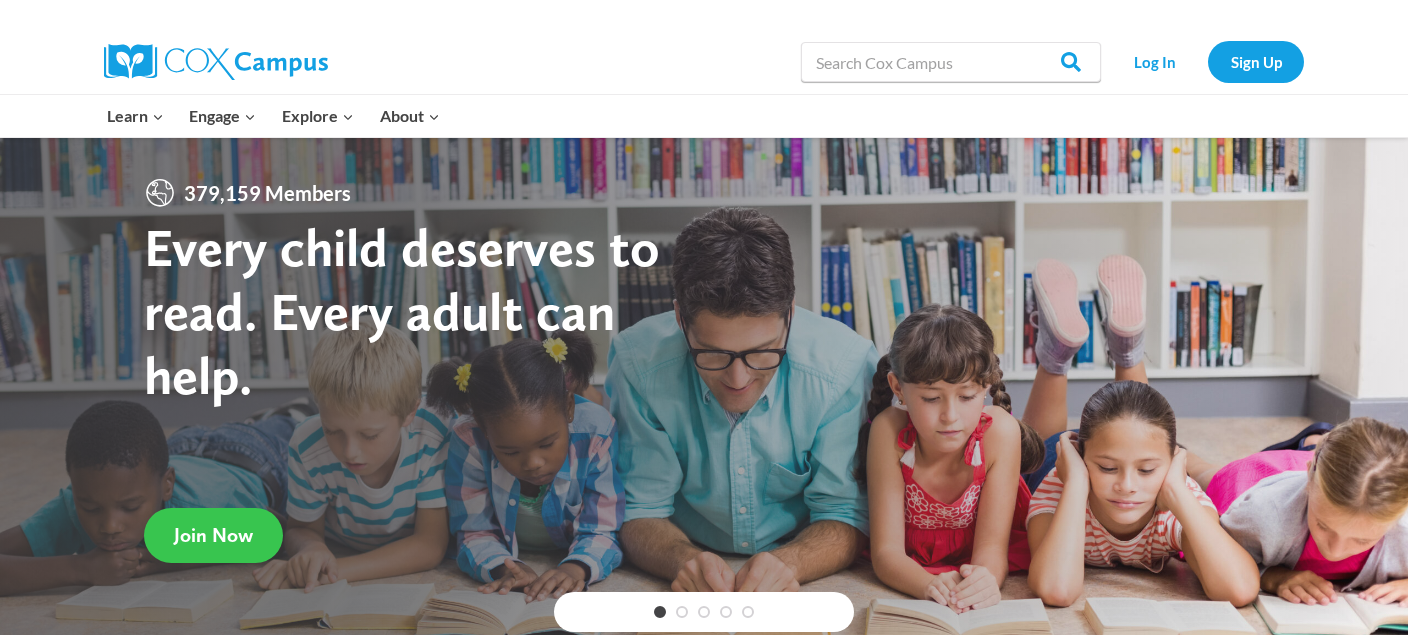 click on "Join Now" at bounding box center (213, 535) 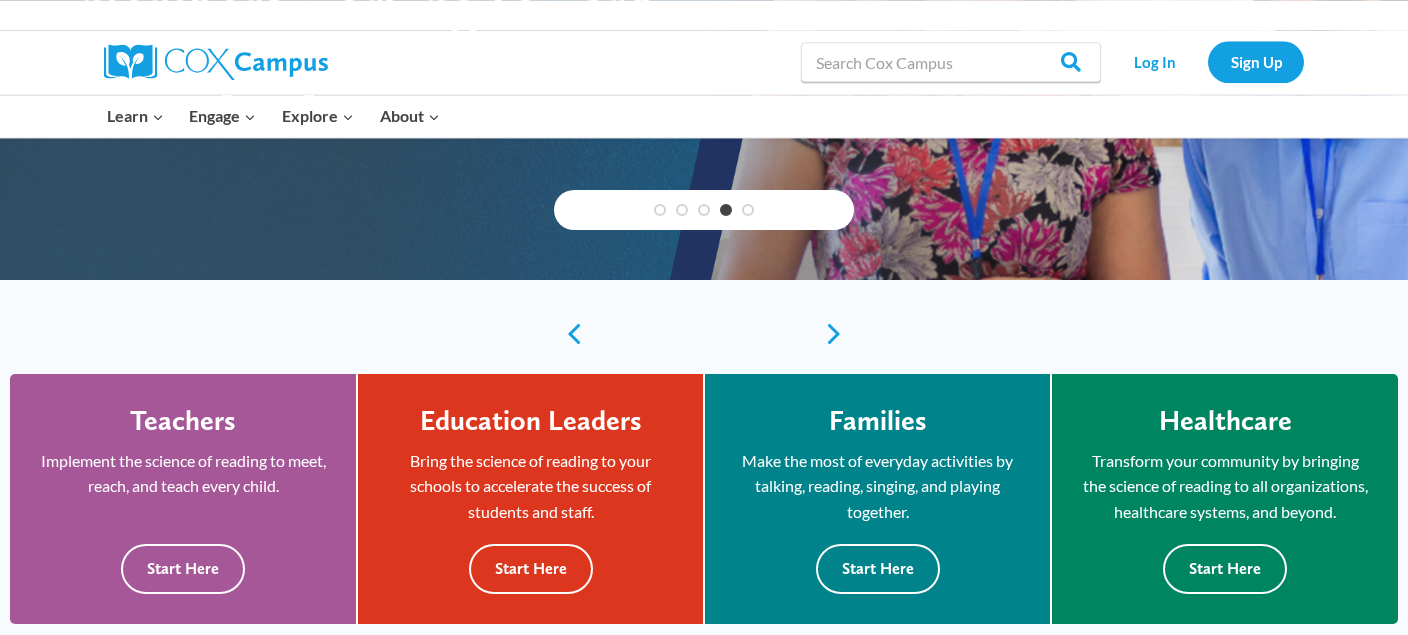 scroll, scrollTop: 0, scrollLeft: 0, axis: both 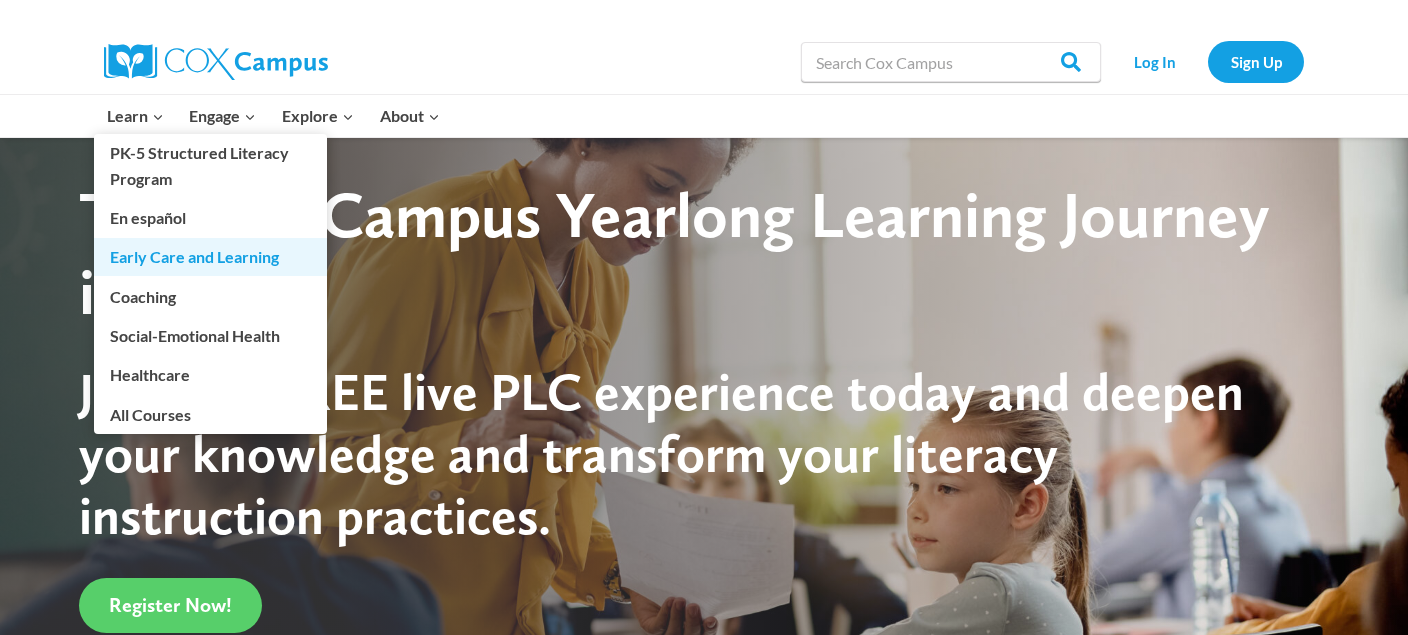 click on "Early Care and Learning" at bounding box center [210, 257] 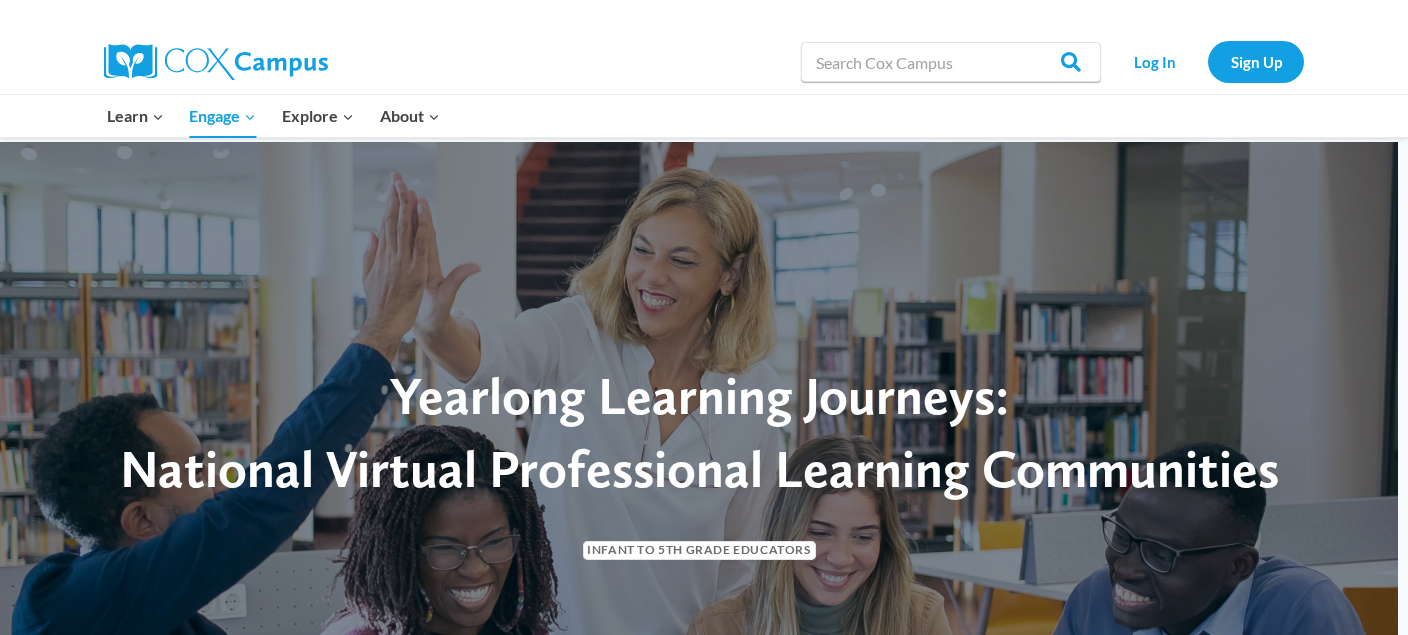 scroll, scrollTop: 0, scrollLeft: 0, axis: both 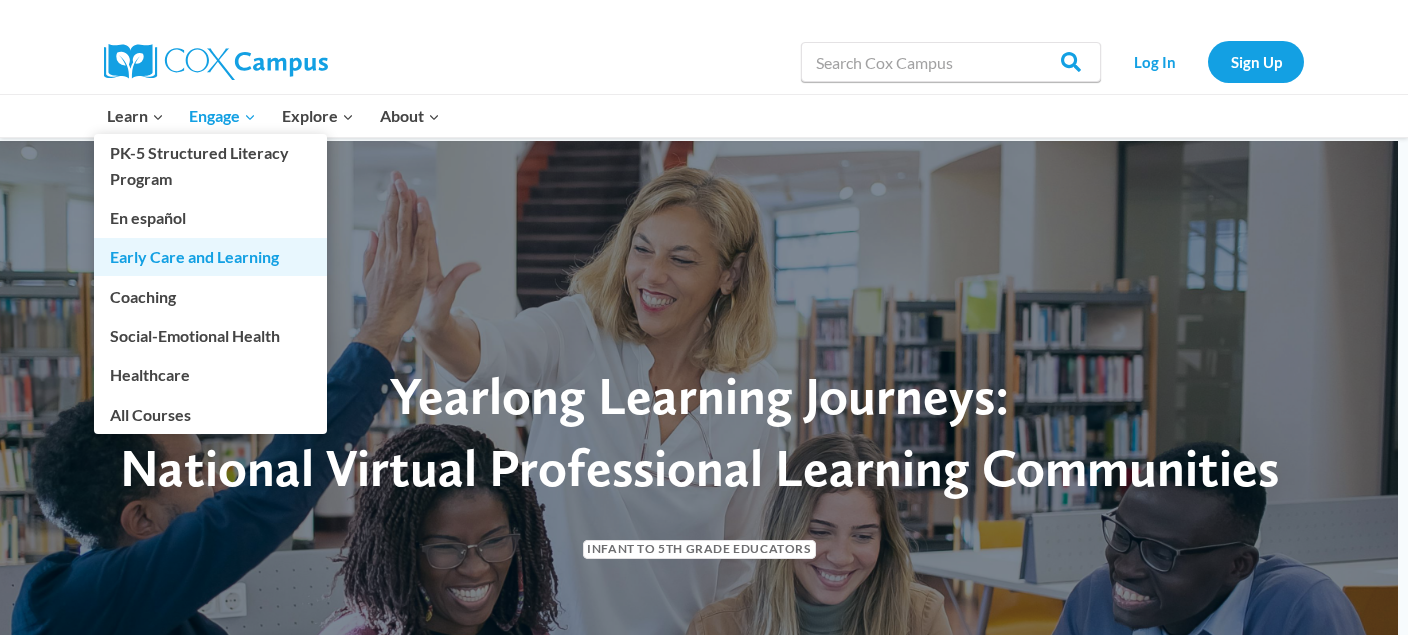 click on "Early Care and Learning" at bounding box center [210, 257] 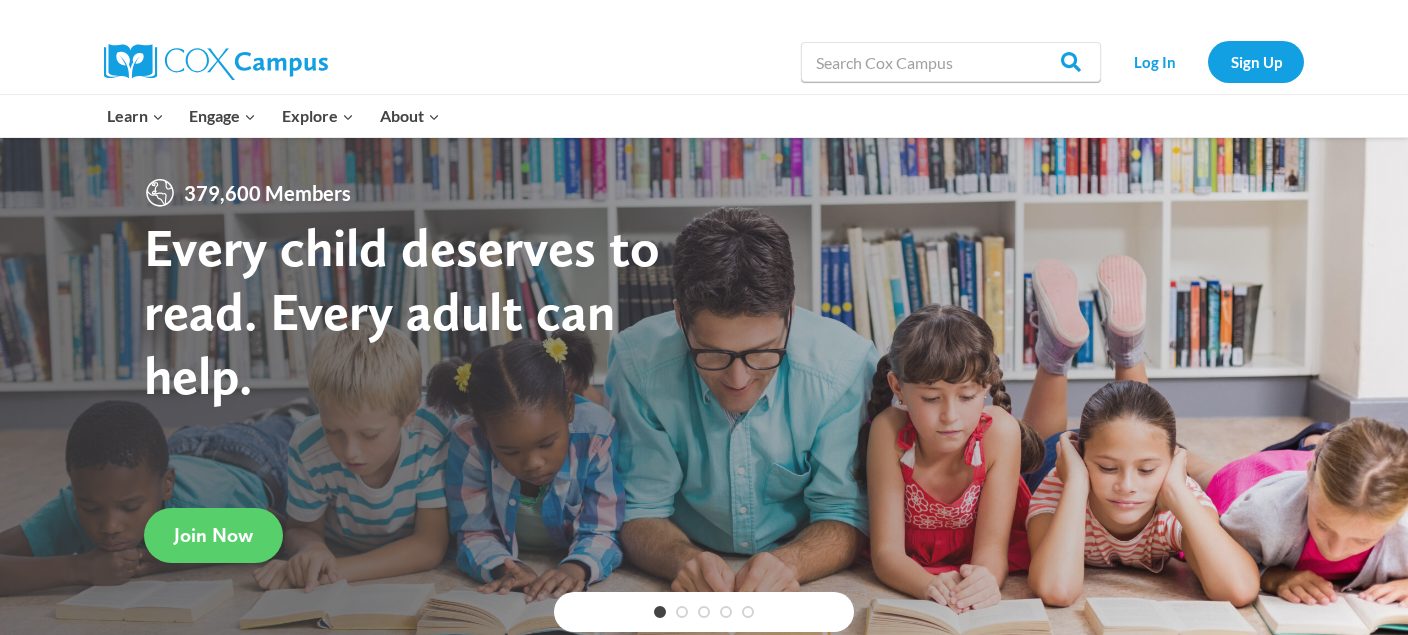 scroll, scrollTop: 0, scrollLeft: 0, axis: both 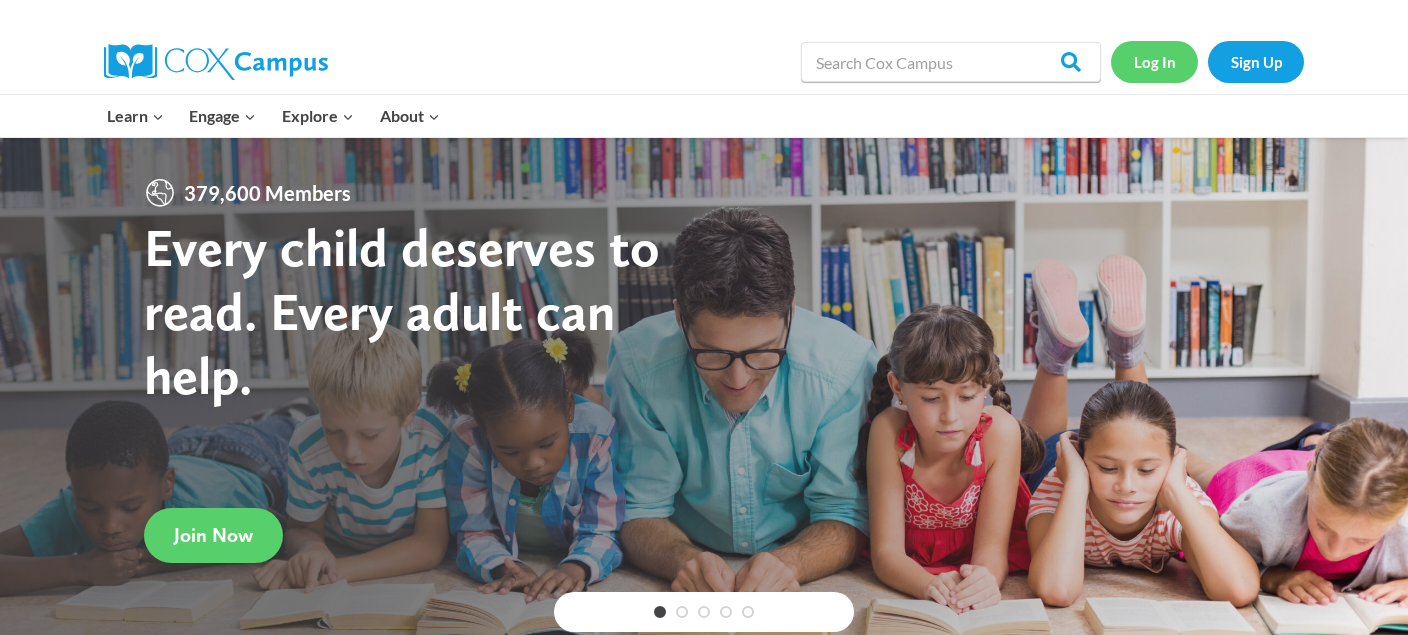 click on "Log In" at bounding box center [1154, 61] 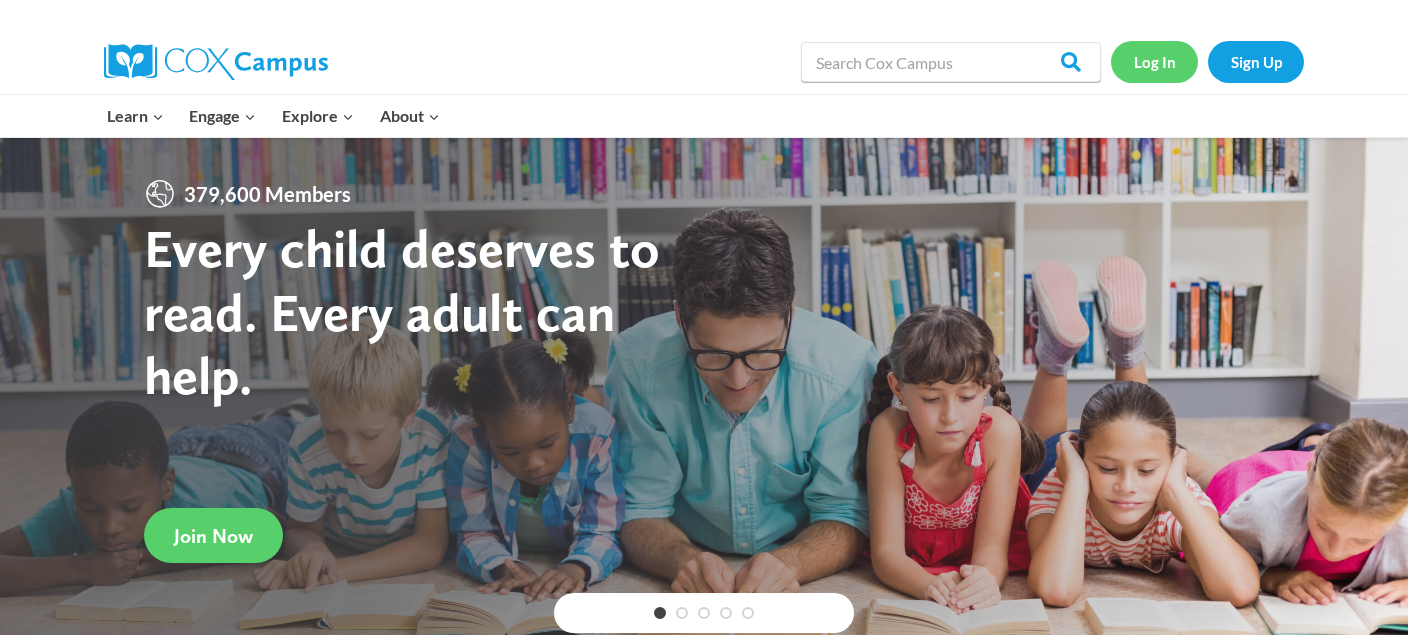 scroll, scrollTop: 0, scrollLeft: 0, axis: both 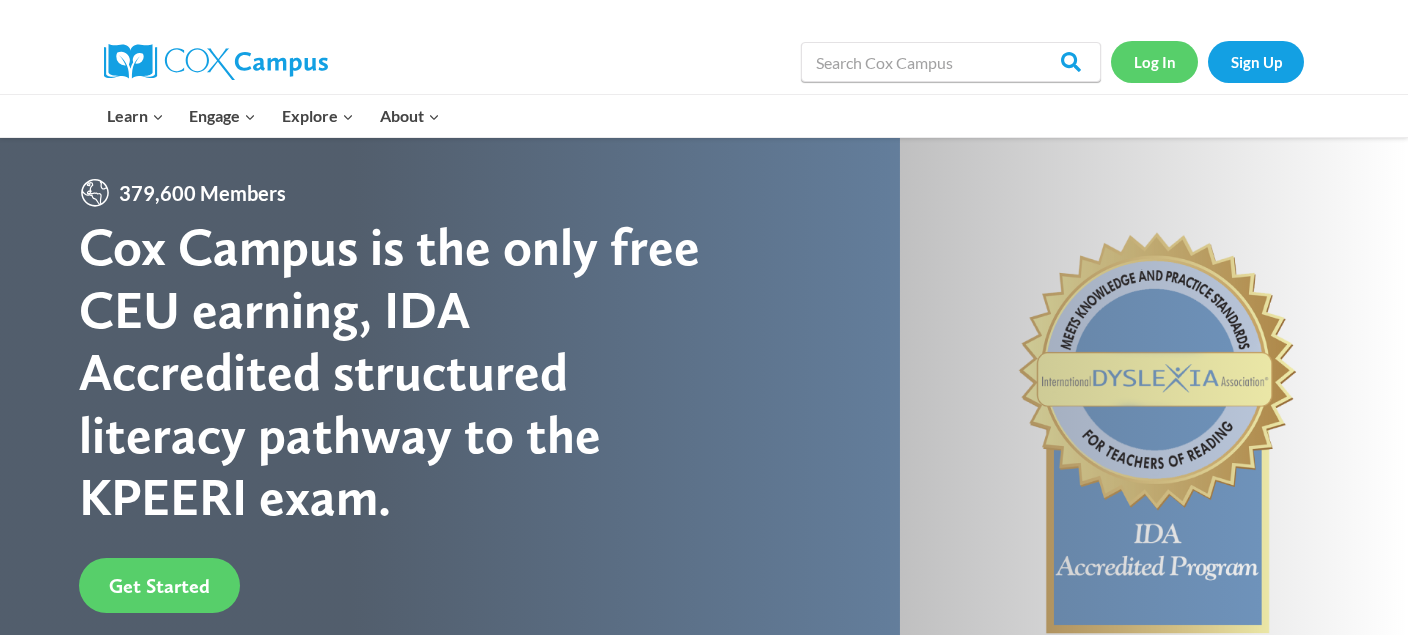 click on "Log In" at bounding box center (1154, 61) 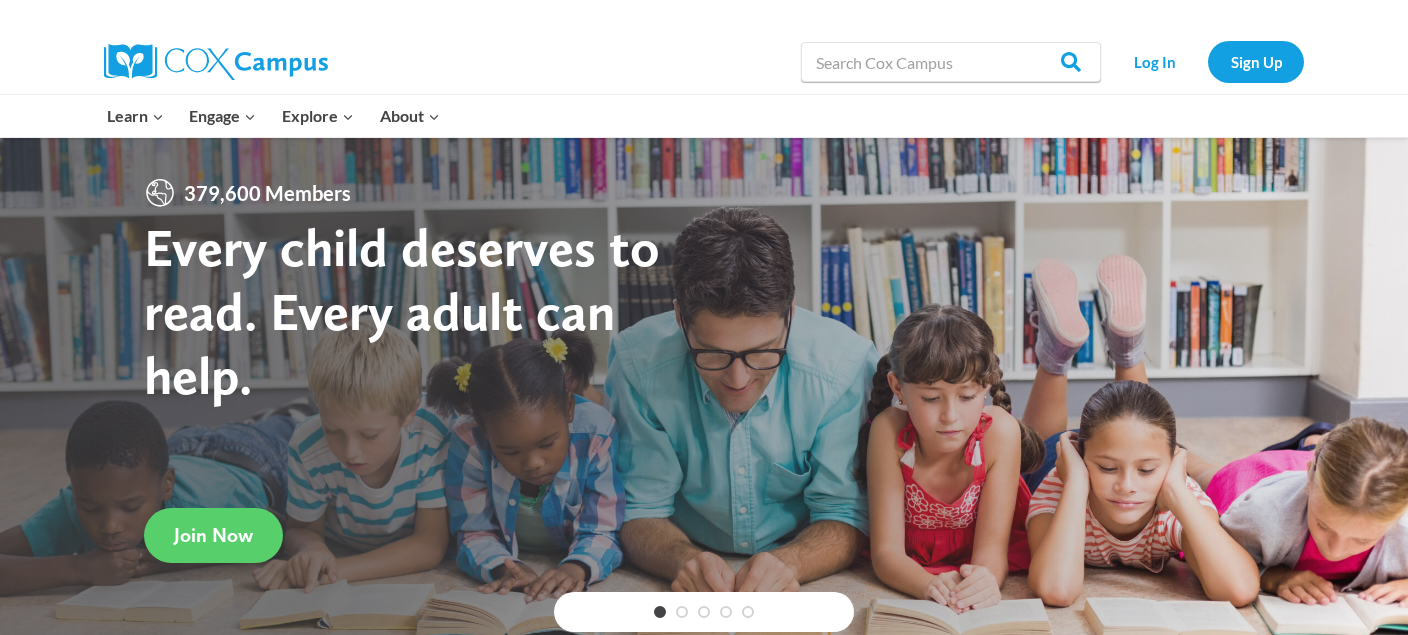 scroll, scrollTop: 0, scrollLeft: 0, axis: both 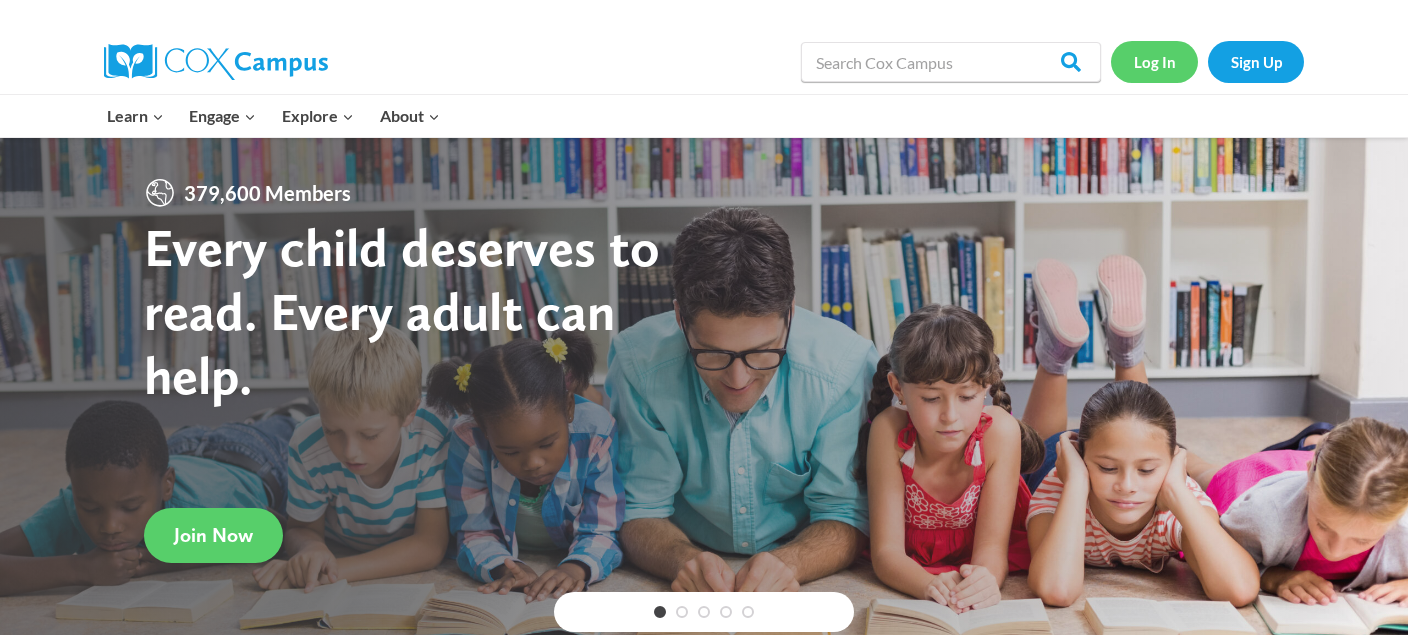 click on "Log In" at bounding box center (1154, 61) 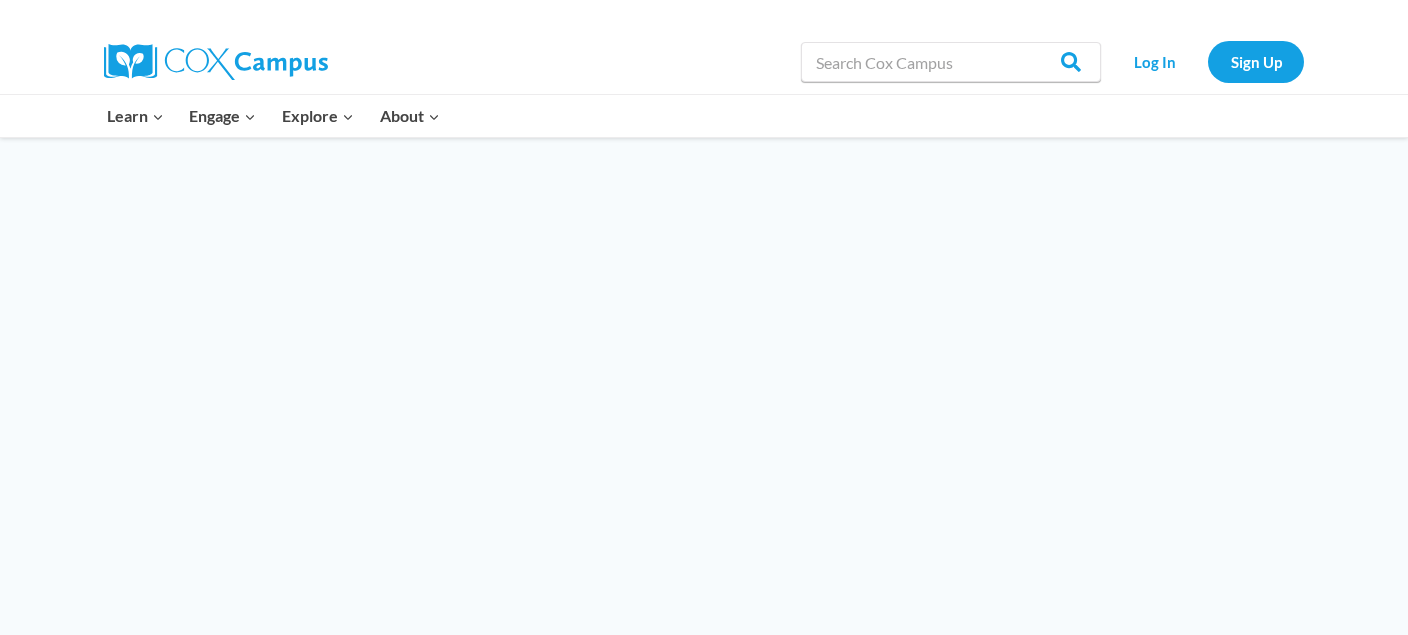 scroll, scrollTop: 0, scrollLeft: 0, axis: both 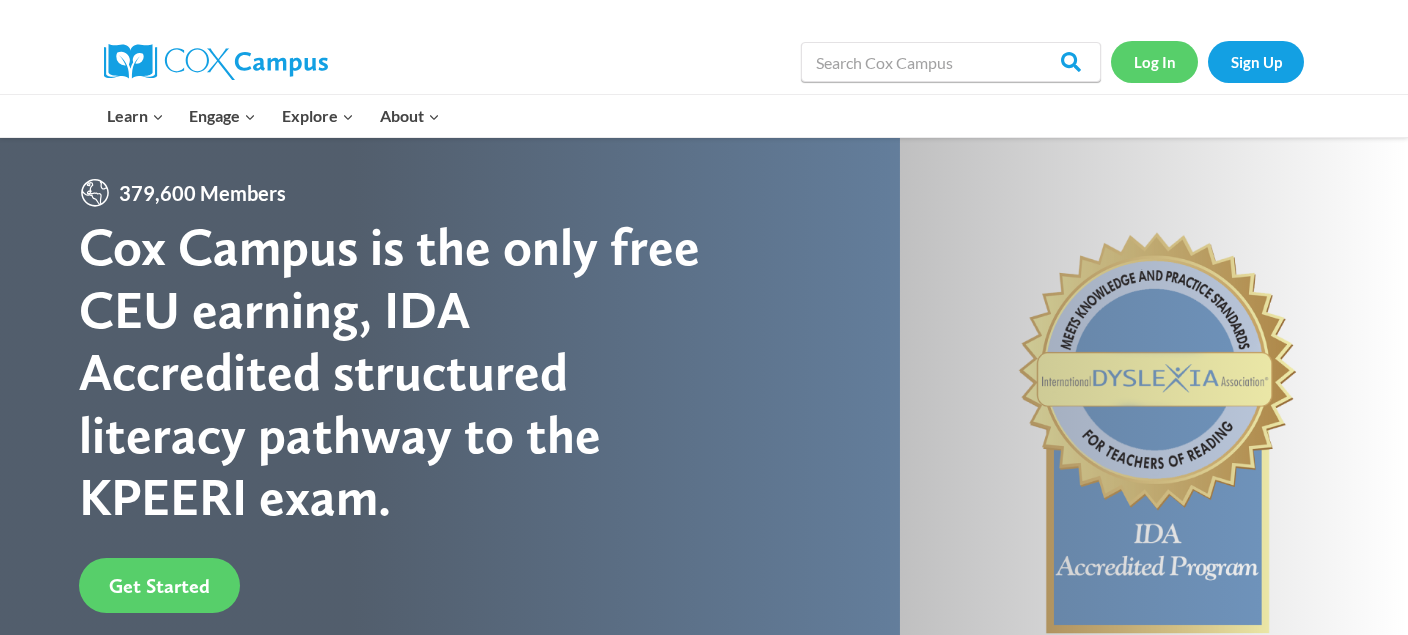 click on "Log In" at bounding box center (1154, 61) 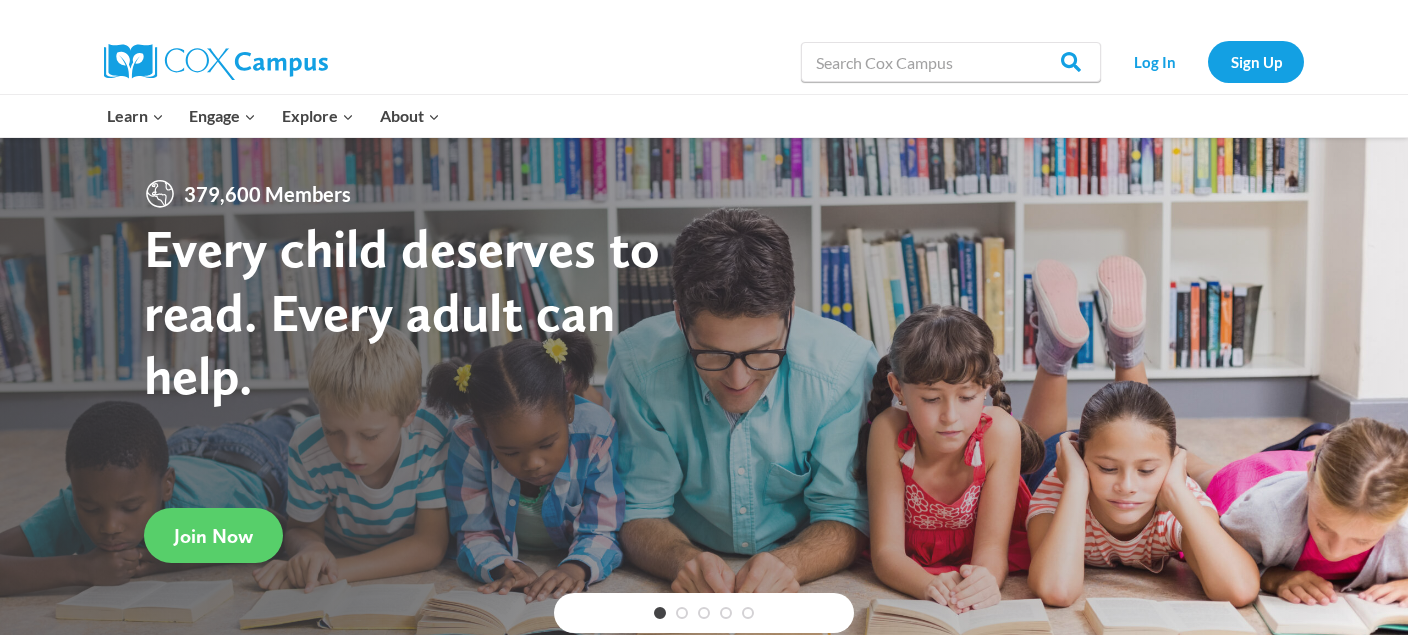 scroll, scrollTop: 0, scrollLeft: 0, axis: both 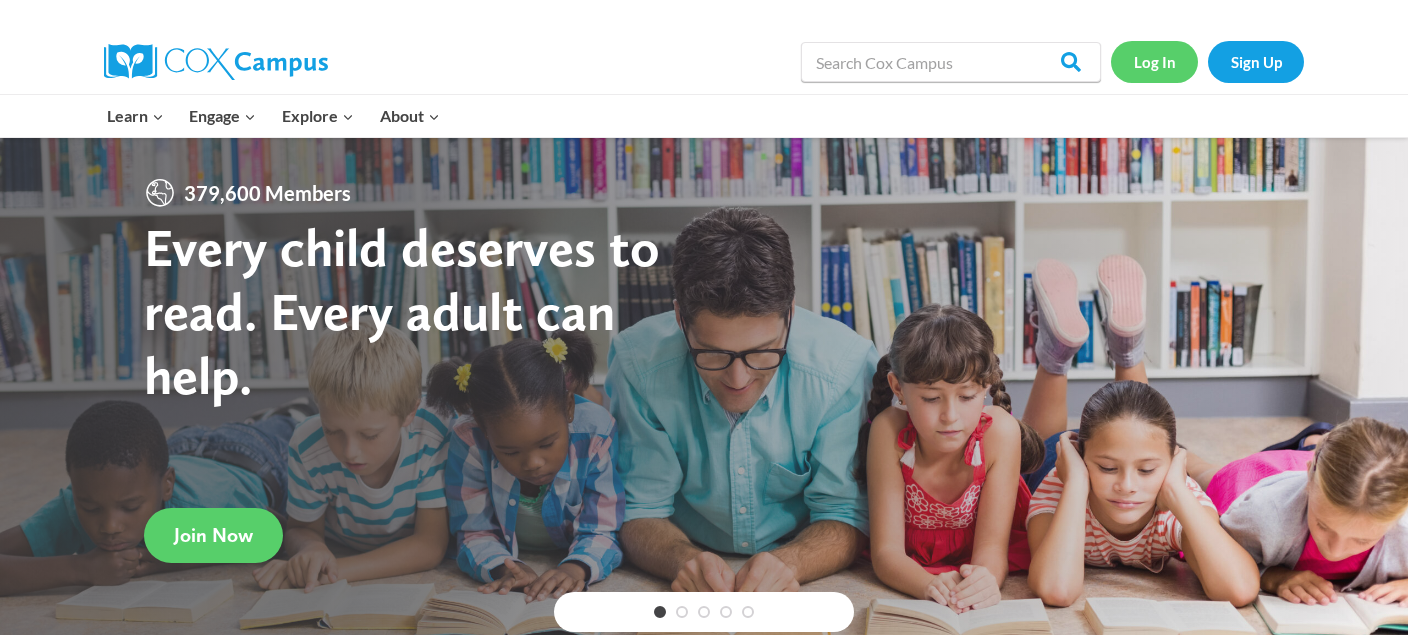 click on "Log In" at bounding box center [1154, 61] 